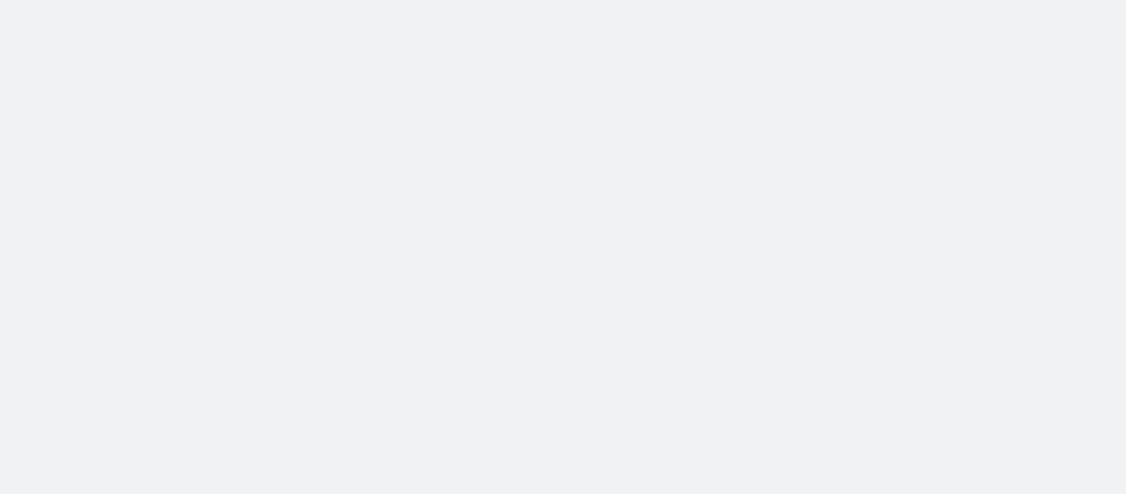 scroll, scrollTop: 0, scrollLeft: 0, axis: both 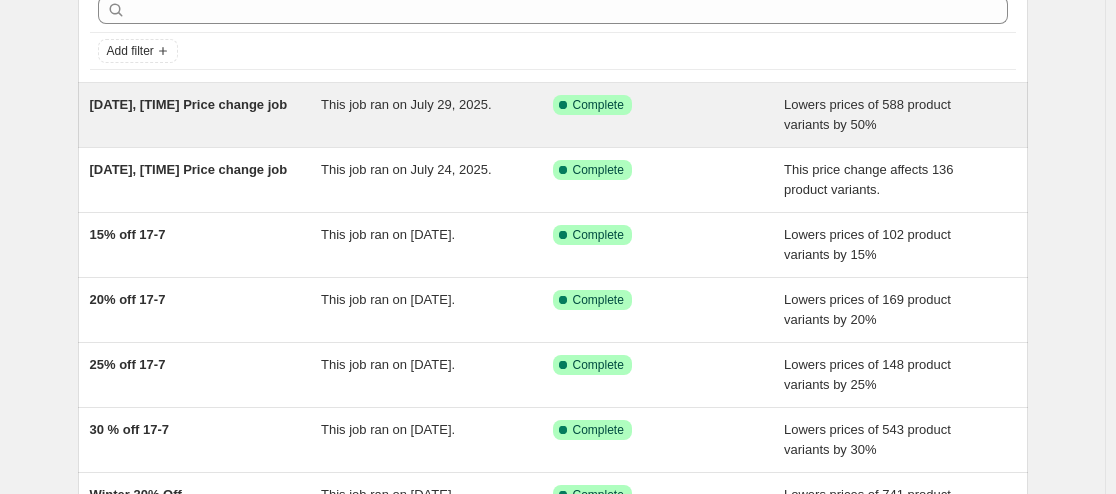 click on "[DATE], [TIME] Price change job" at bounding box center [189, 104] 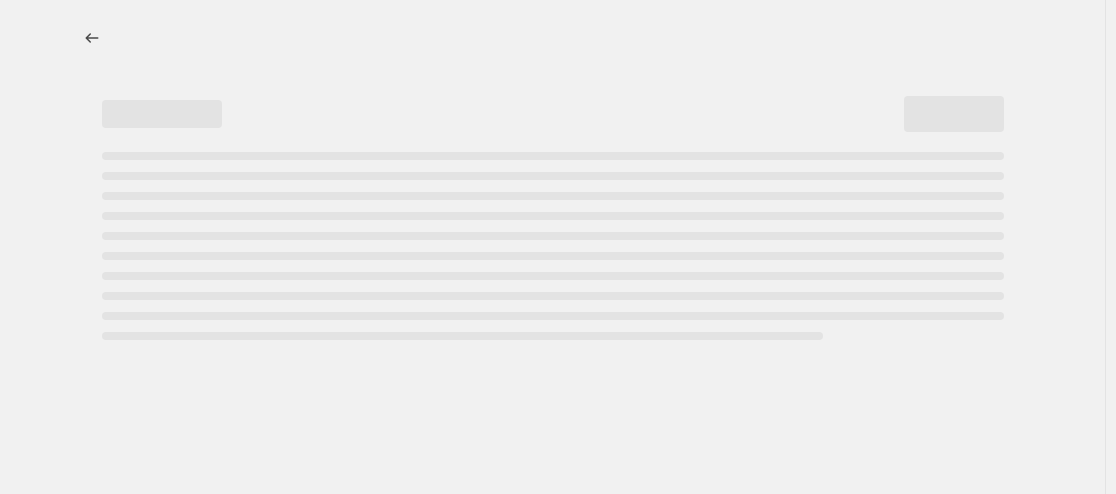 scroll, scrollTop: 0, scrollLeft: 0, axis: both 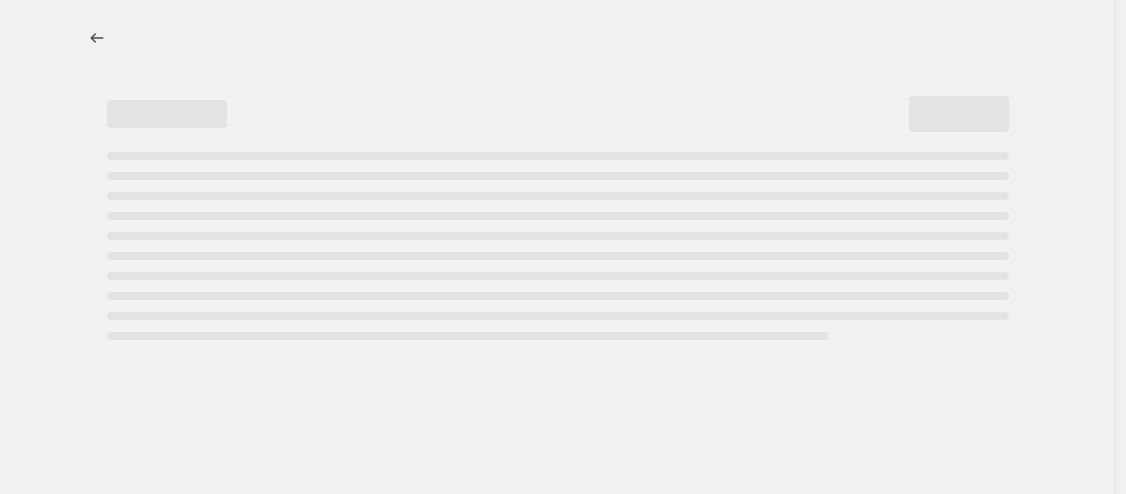 select on "percentage" 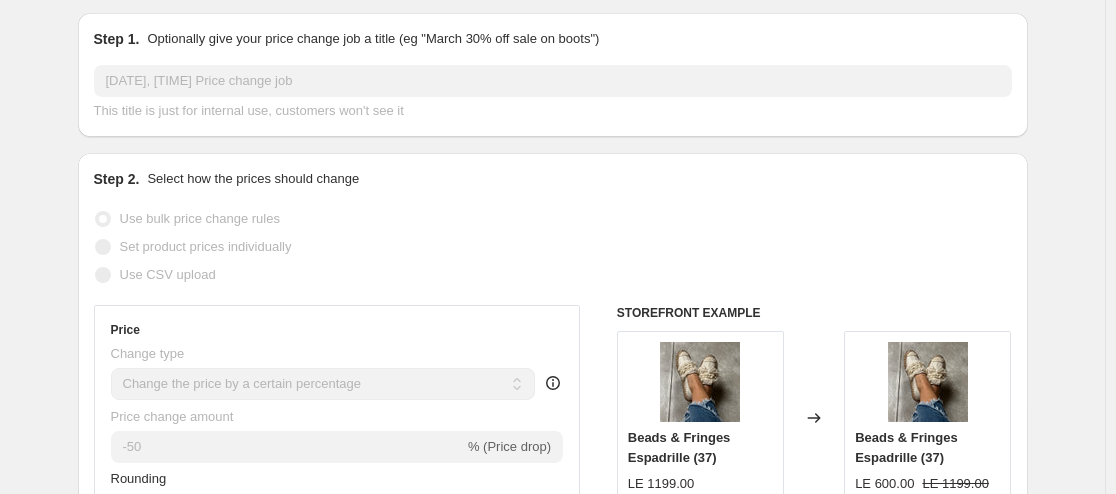 scroll, scrollTop: 0, scrollLeft: 0, axis: both 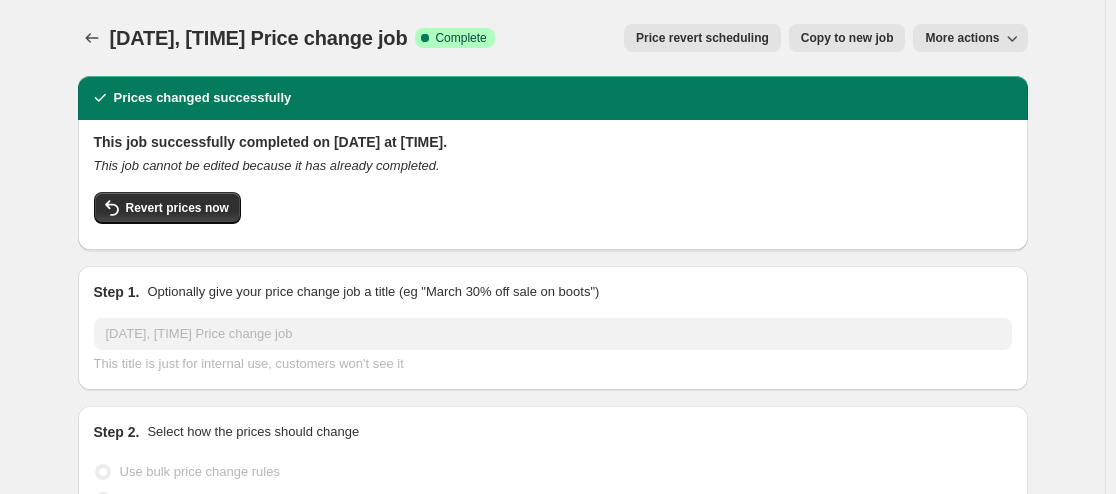 click on "Copy to new job" at bounding box center [847, 38] 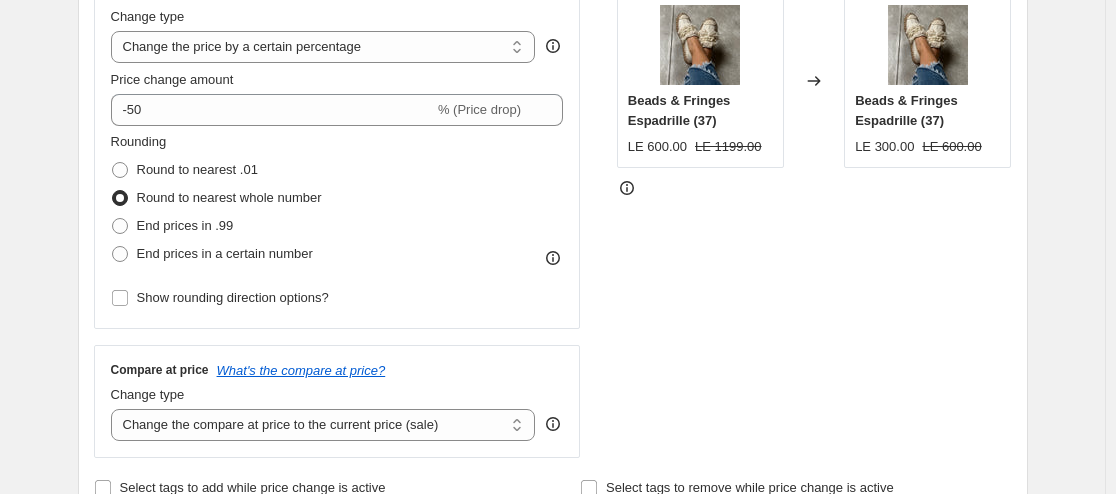 scroll, scrollTop: 600, scrollLeft: 0, axis: vertical 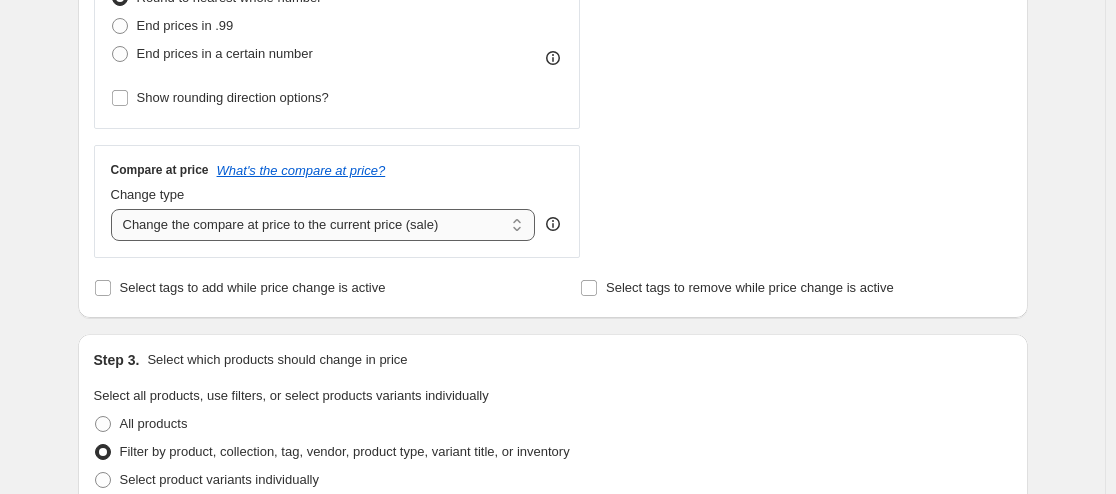 click on "Change the compare at price to the current price (sale) Change the compare at price to a certain amount Change the compare at price by a certain amount Change the compare at price by a certain percentage Change the compare at price by a certain amount relative to the actual price Change the compare at price by a certain percentage relative to the actual price Don't change the compare at price Remove the compare at price" at bounding box center [323, 225] 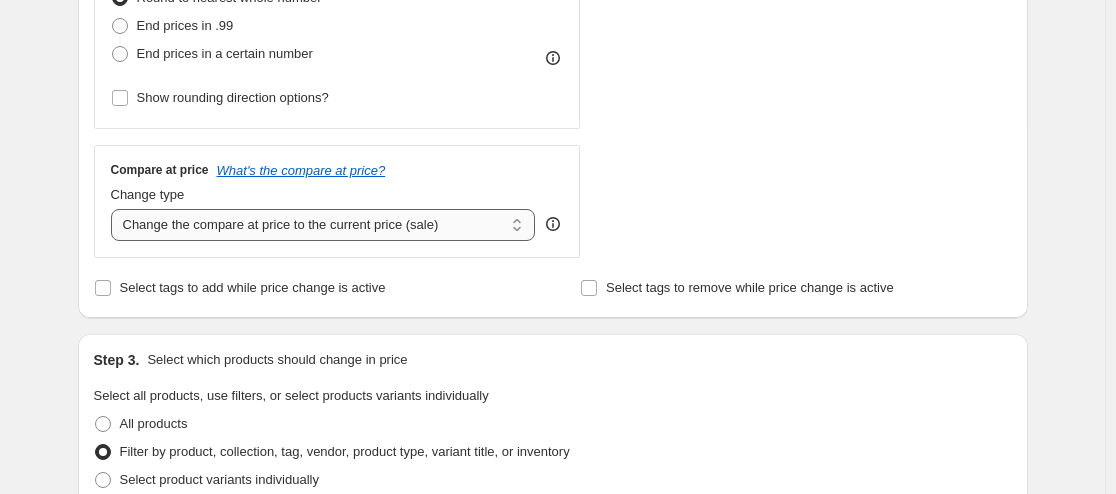 select on "no_change" 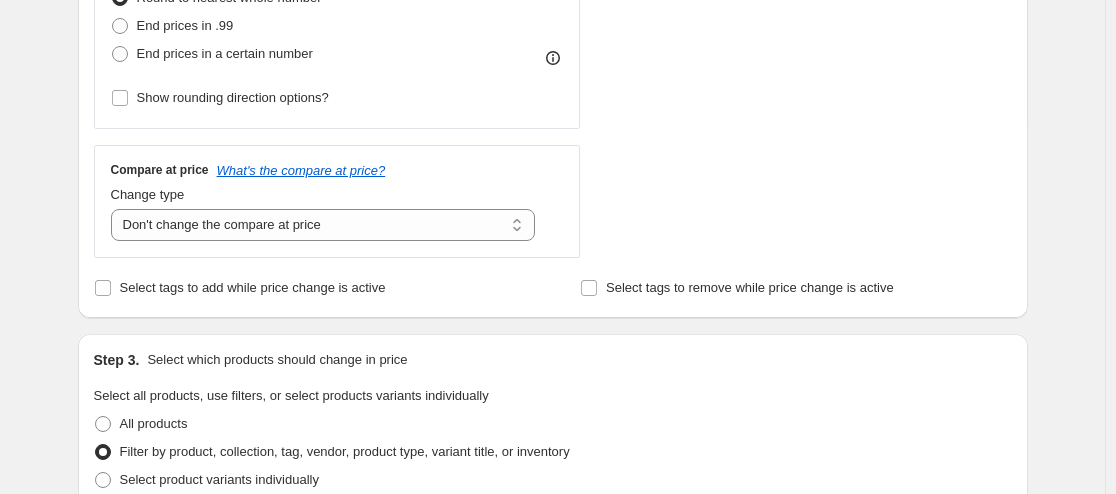 click on "Step 1. Optionally give your price change job a title (eg "March 30% off sale on boots") Copy of [DATE], [TIME] Price change job This title is just for internal use, customers won't see it Step 2. Select how the prices should change Use bulk price change rules Set product prices individually Use CSV upload Price Change type Change the price to a certain amount Change the price by a certain amount Change the price by a certain percentage Change the price to the current compare at price (price before sale) Change the price by a certain amount relative to the compare at price Change the price by a certain percentage relative to the compare at price Don't change the price Change the price by a certain percentage relative to the cost per item Change price to certain cost margin Change the price by a certain percentage Price change amount -50 % (Price drop) Rounding Round to nearest .01 Round to nearest whole number End prices in .99 End prices in a certain number Show rounding direction options? Step 3." at bounding box center [545, 503] 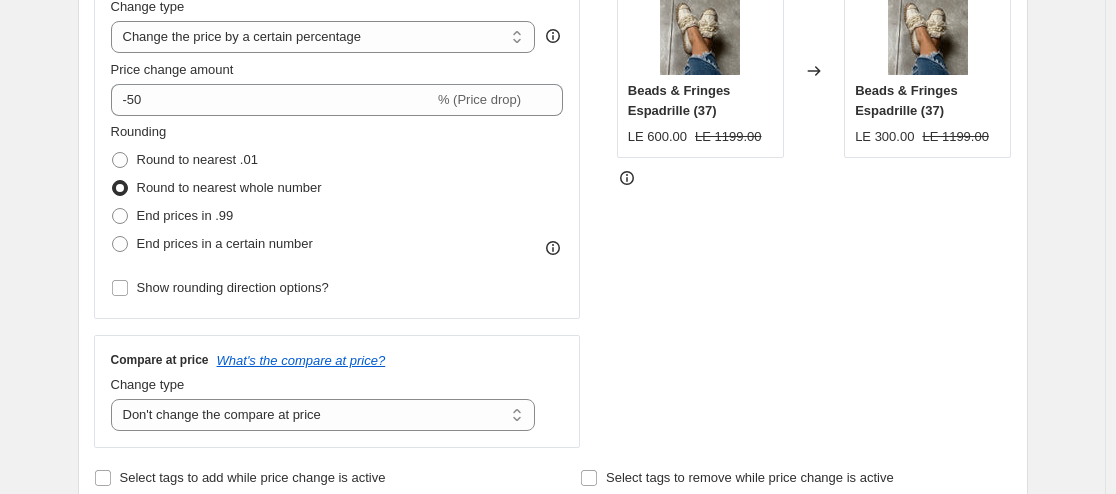 scroll, scrollTop: 400, scrollLeft: 0, axis: vertical 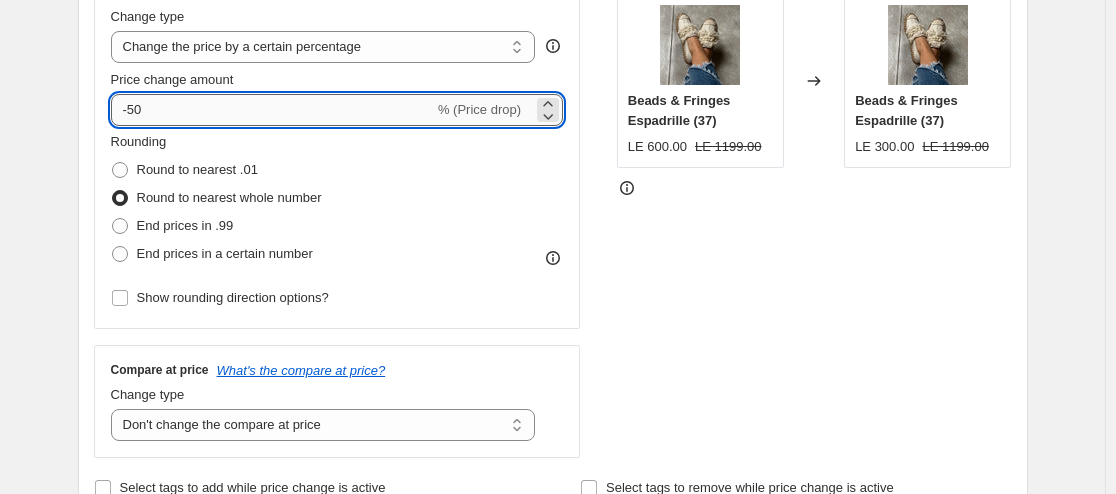 click on "-50" at bounding box center (272, 110) 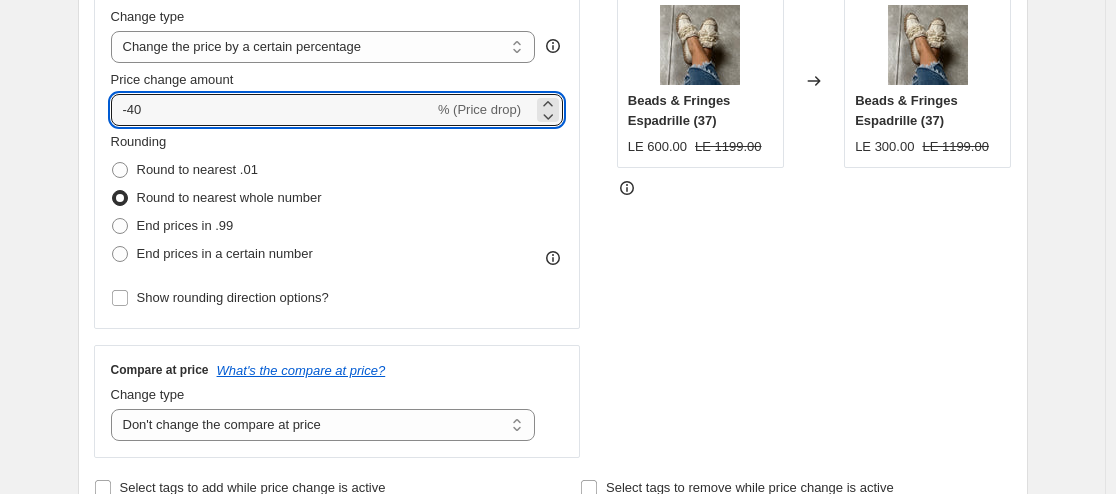 type on "-40" 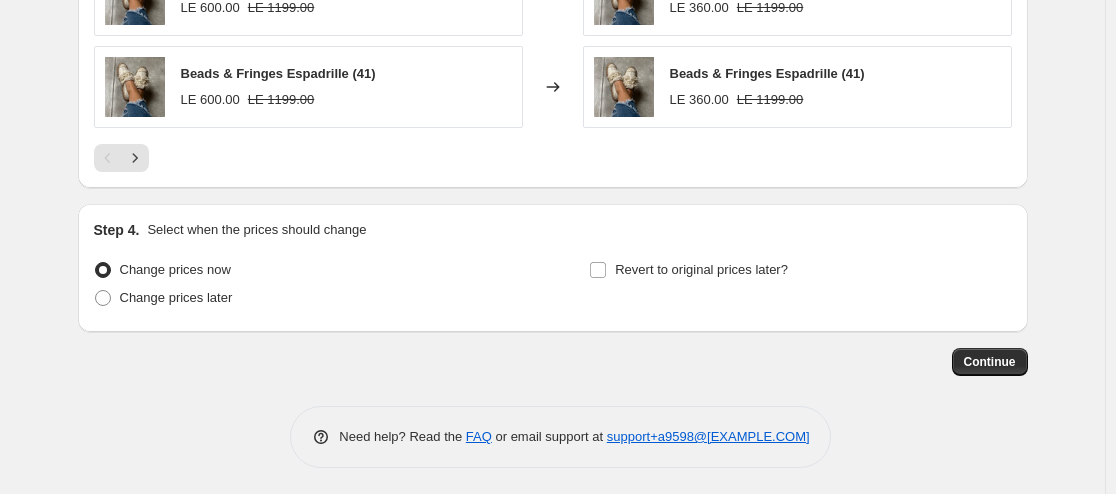 scroll, scrollTop: 1775, scrollLeft: 0, axis: vertical 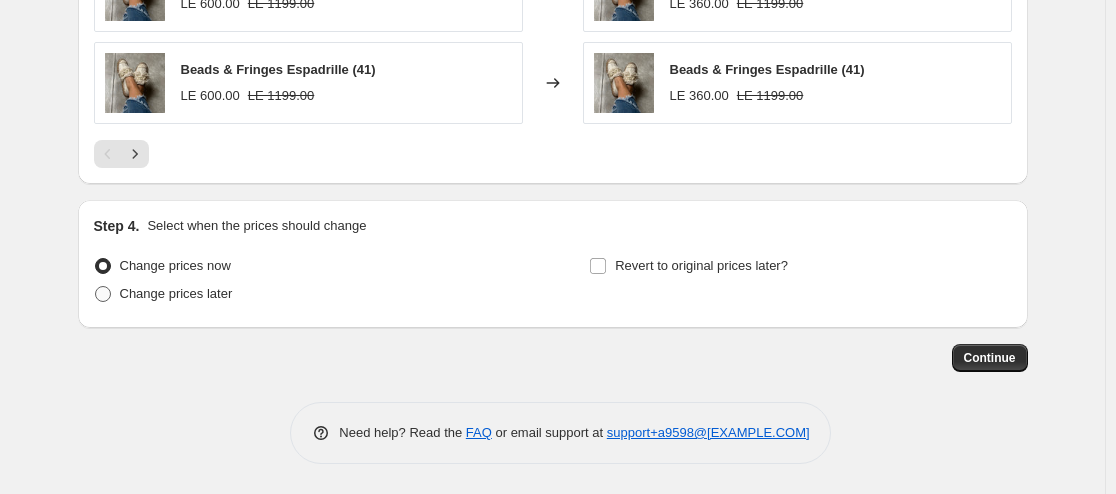 click on "Change prices later" at bounding box center [176, 293] 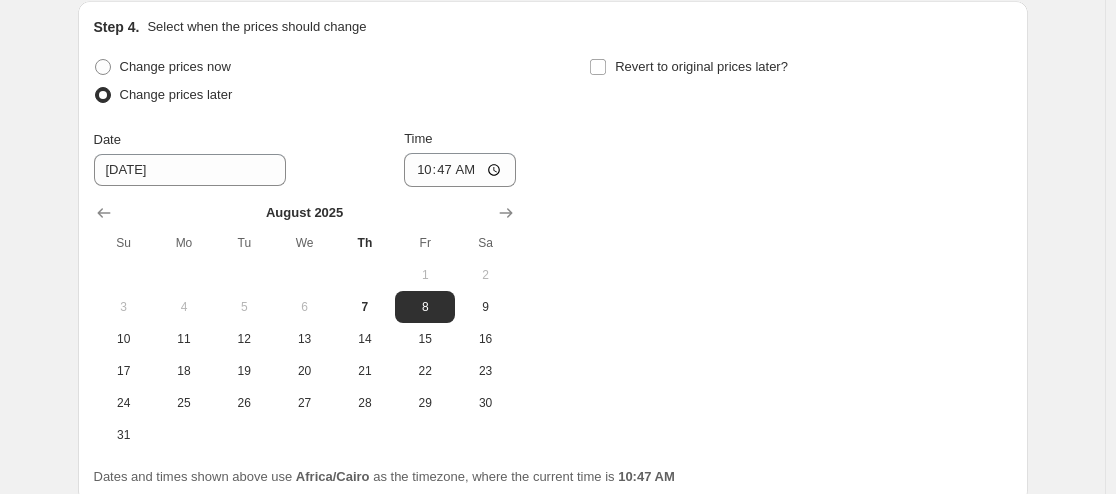 scroll, scrollTop: 1975, scrollLeft: 0, axis: vertical 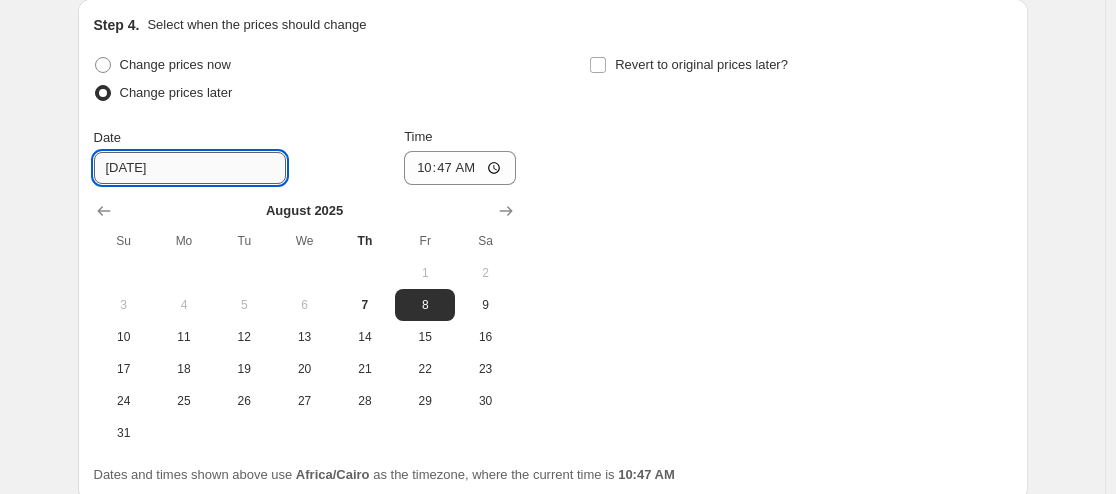 click on "[DATE]" at bounding box center (190, 168) 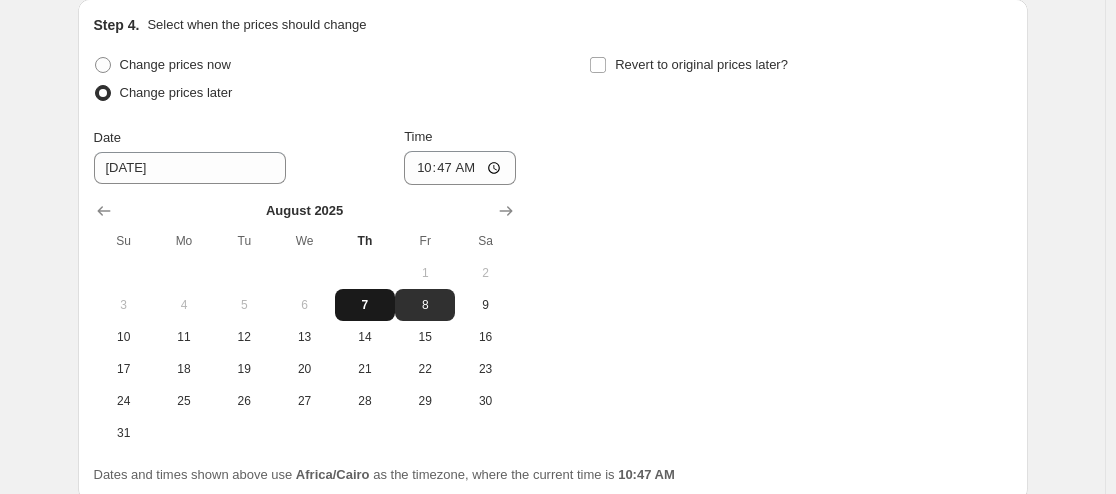 click on "7" at bounding box center [365, 305] 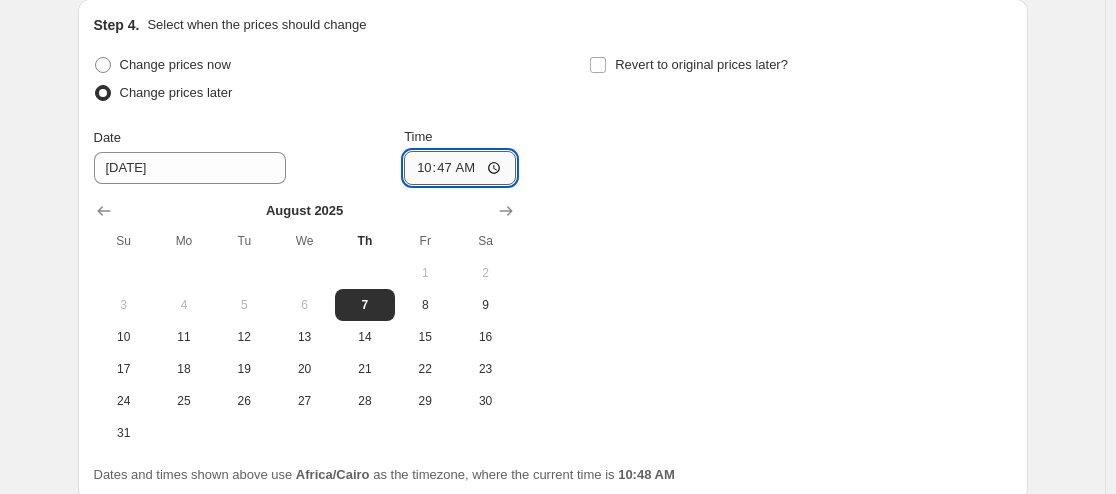 click on "10:47" at bounding box center [460, 168] 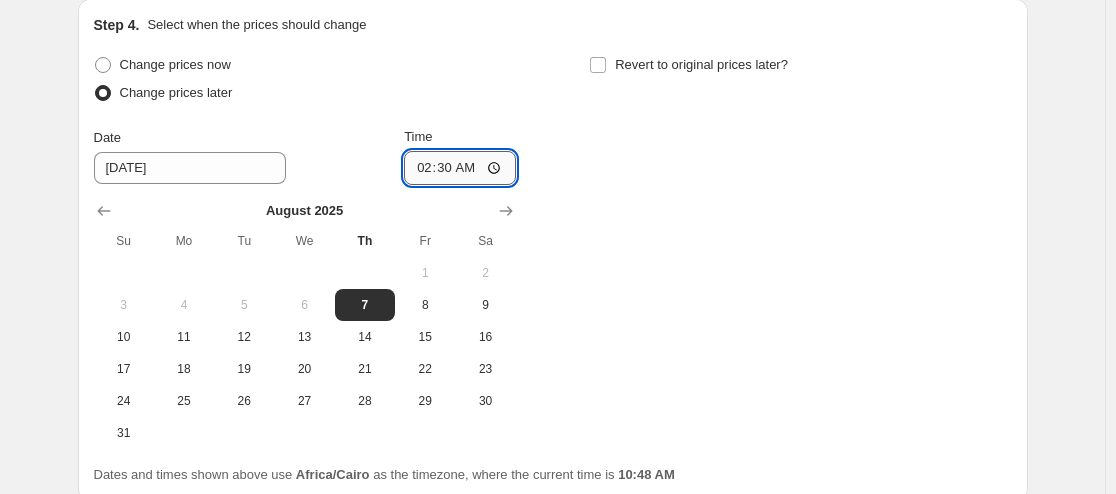 click on "02:30" at bounding box center (460, 168) 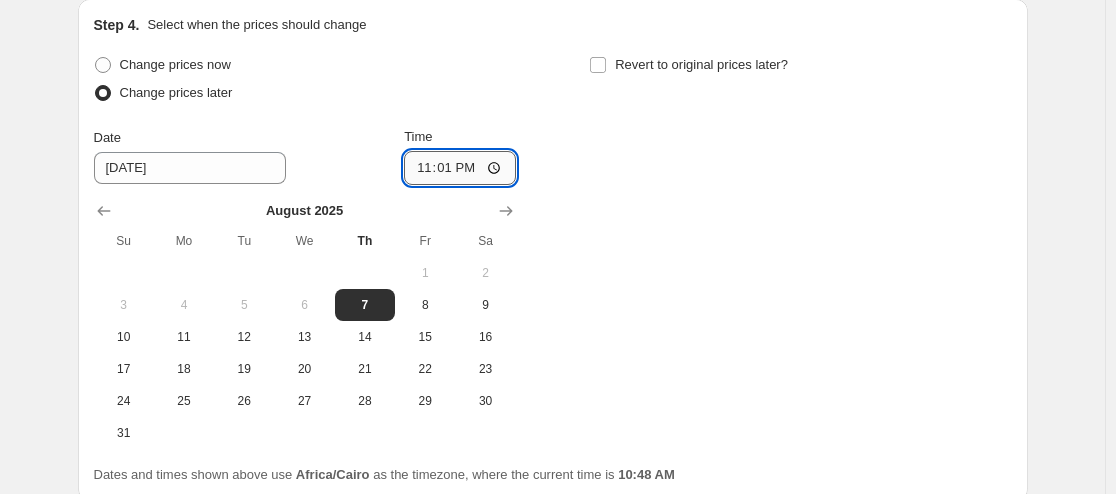 type on "23:00" 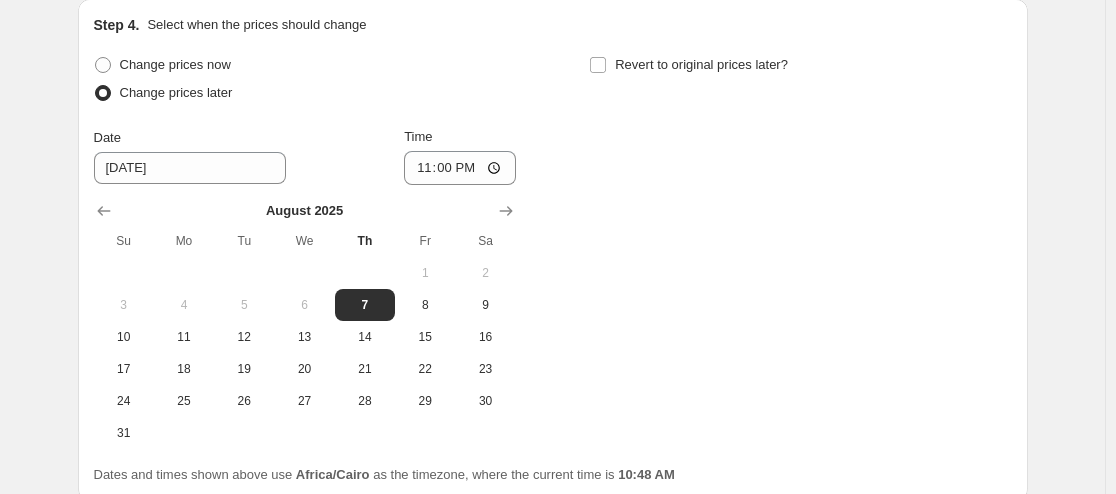click on "Change prices now Change prices later Date 8/7/2025 Time 23:00 August   2025 Su Mo Tu We Th Fr Sa 1 2 3 4 5 6 7 8 9 10 11 12 13 14 15 16 17 18 19 20 21 22 23 24 25 26 27 28 29 30 31 Revert to original prices later?" at bounding box center [553, 250] 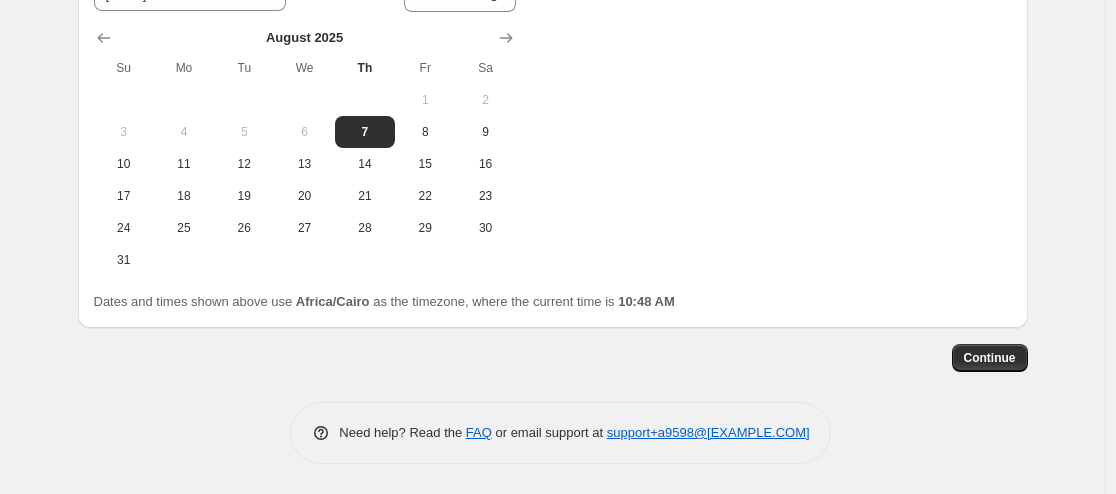 scroll, scrollTop: 2049, scrollLeft: 0, axis: vertical 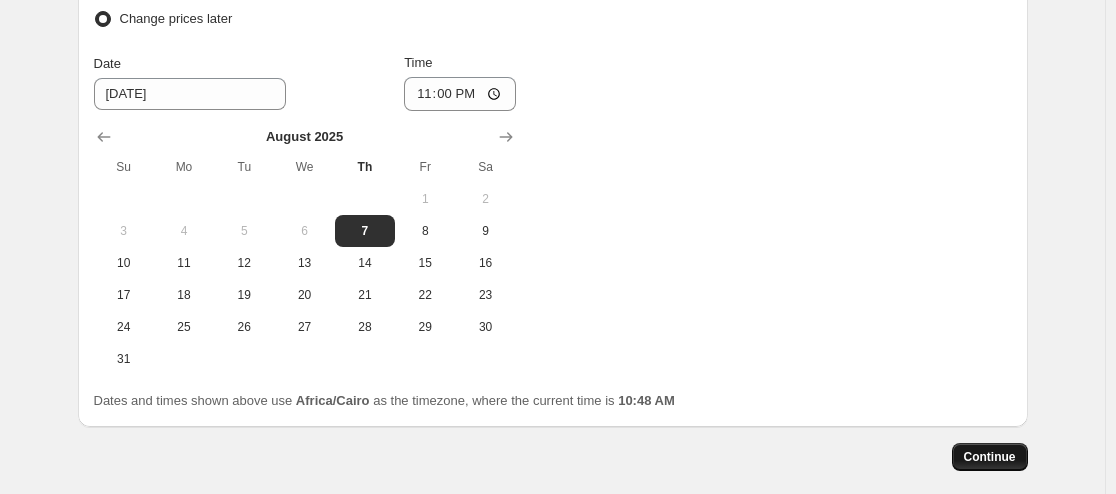 click on "Continue" at bounding box center [990, 457] 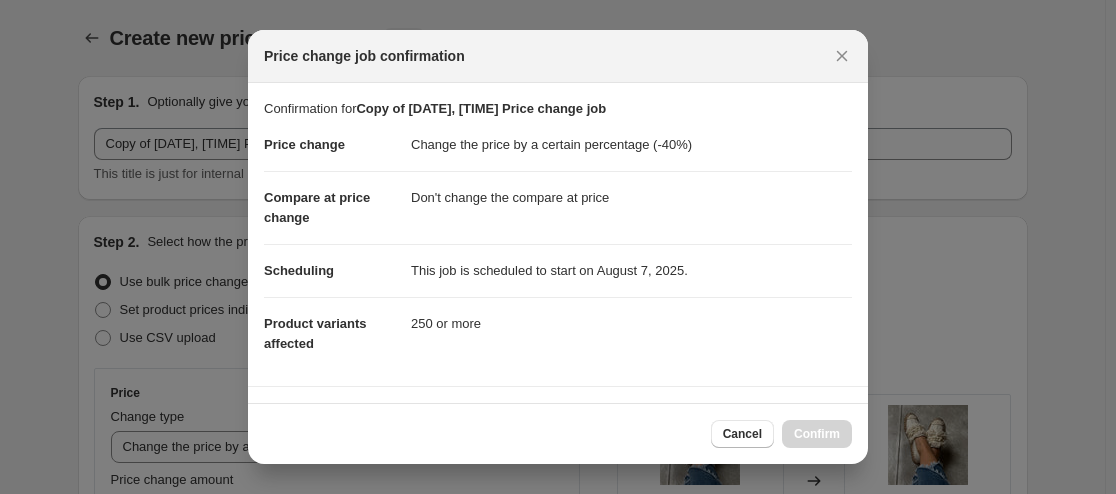 scroll, scrollTop: 0, scrollLeft: 0, axis: both 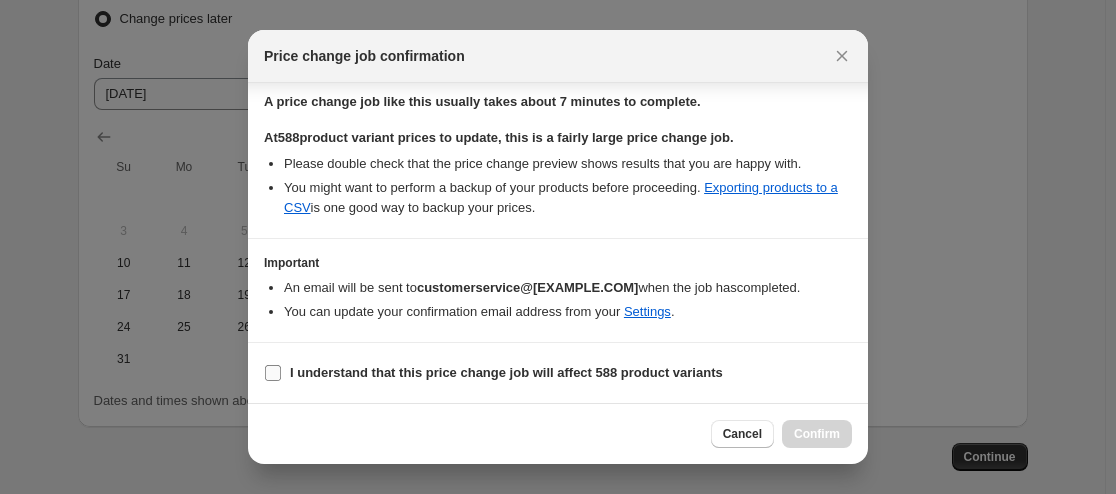 click on "I understand that this price change job will affect 588 product variants" at bounding box center (273, 373) 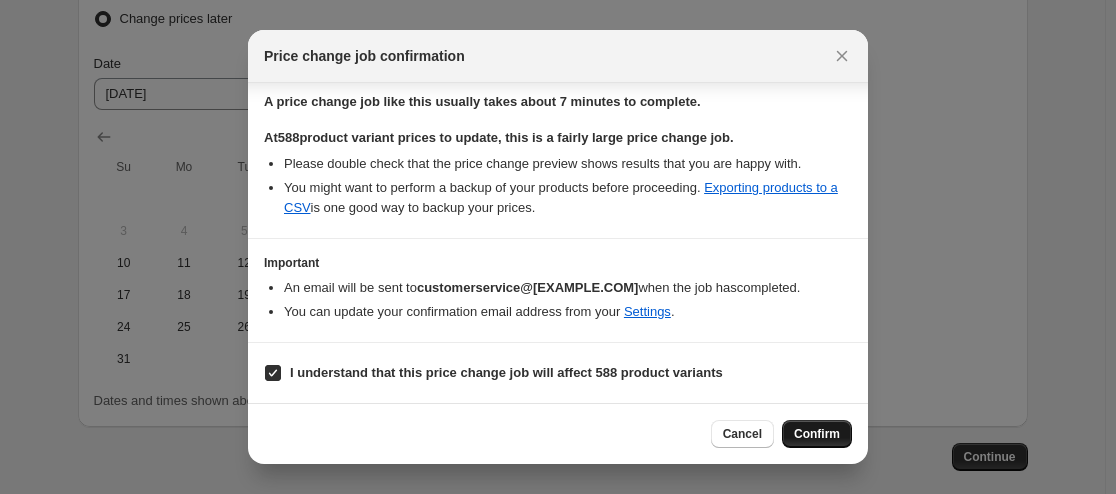 click on "Confirm" at bounding box center [817, 434] 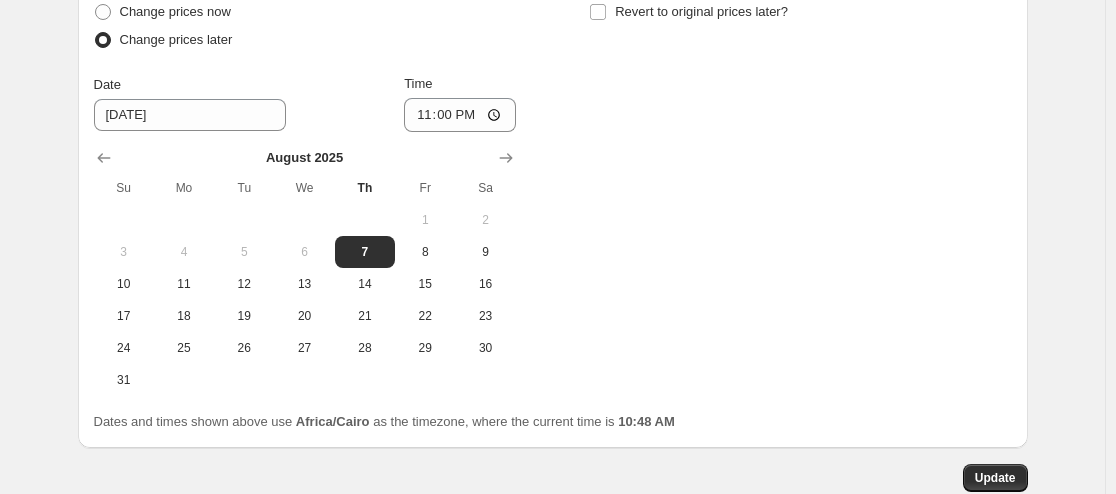 scroll, scrollTop: 2271, scrollLeft: 0, axis: vertical 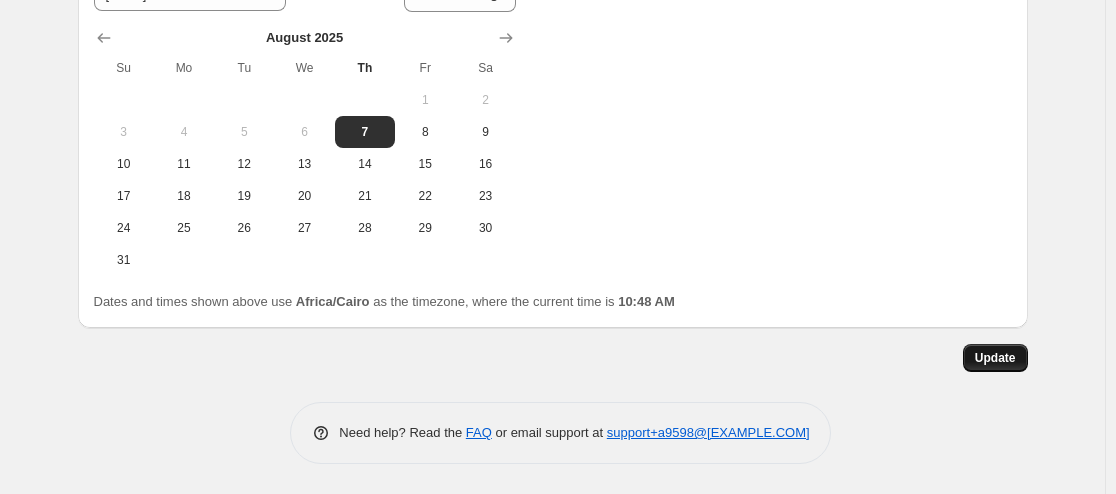 click on "Update" at bounding box center (995, 358) 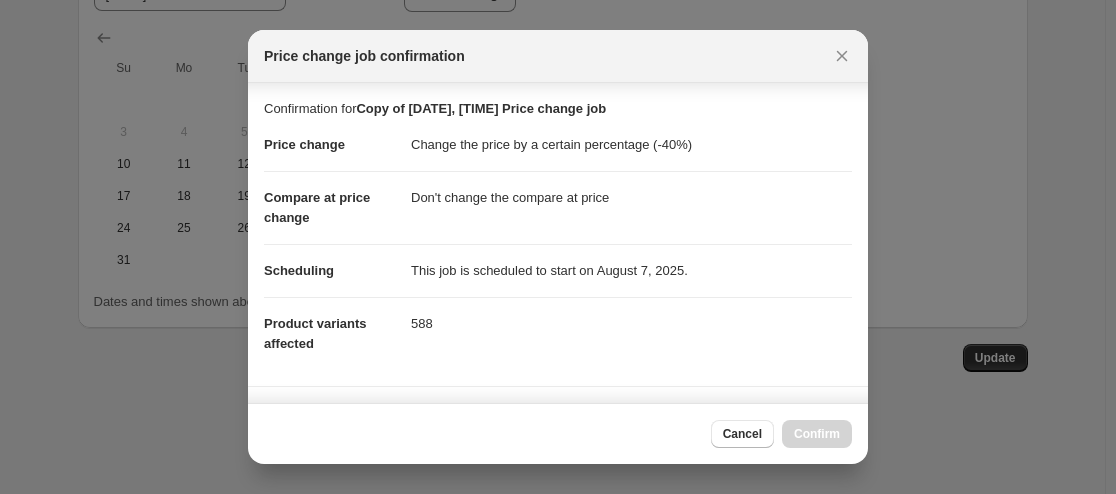scroll, scrollTop: 311, scrollLeft: 0, axis: vertical 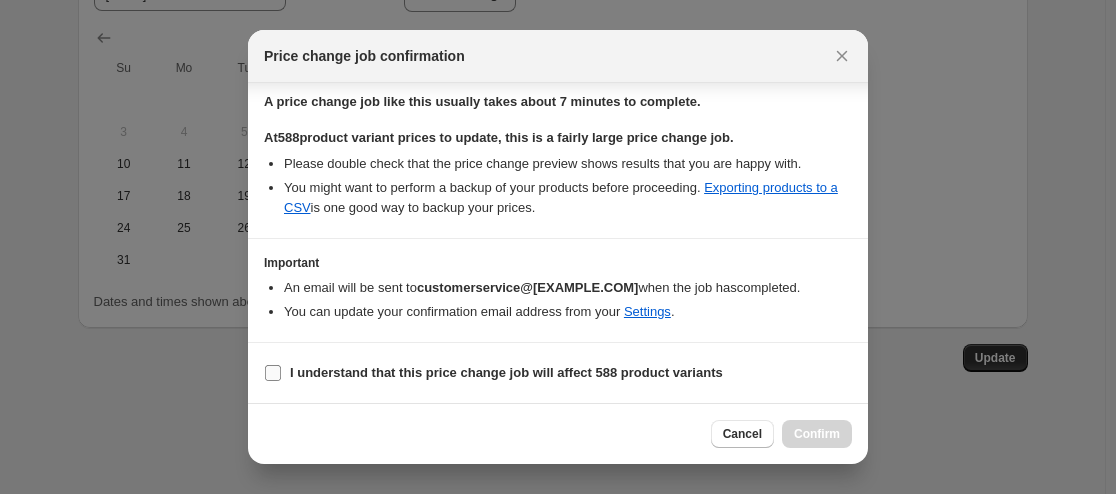 click on "I understand that this price change job will affect 588 product variants" at bounding box center (506, 372) 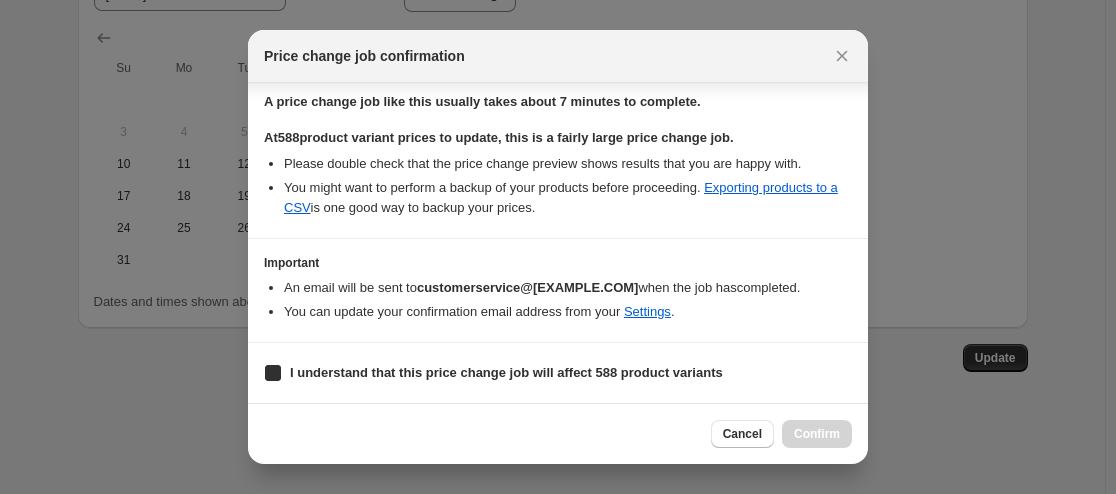 checkbox on "true" 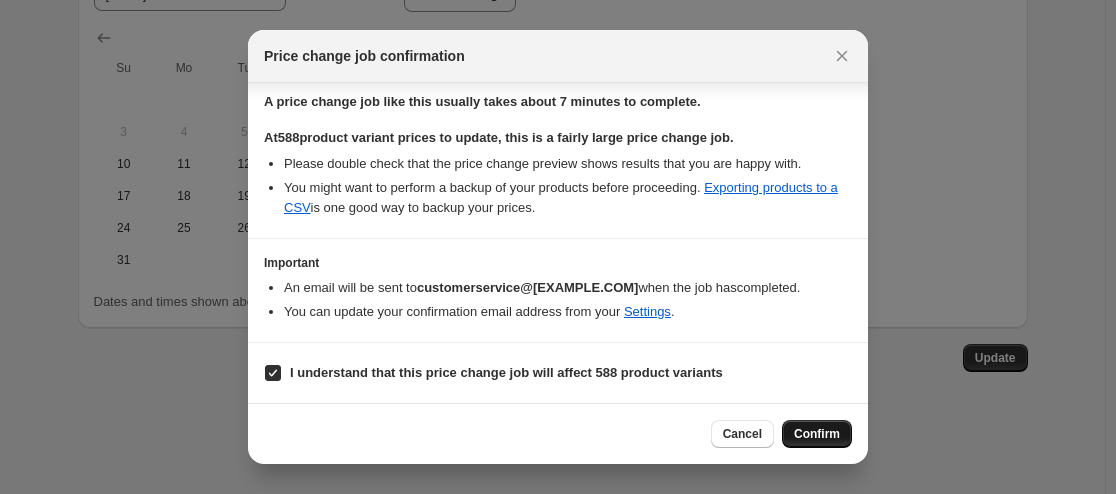 click on "Confirm" at bounding box center [817, 434] 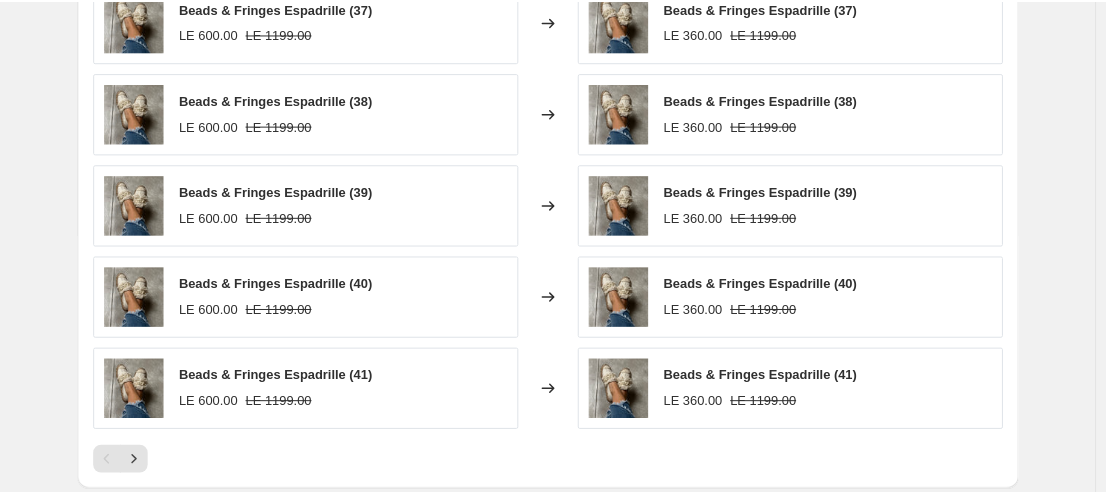 scroll, scrollTop: 1900, scrollLeft: 0, axis: vertical 